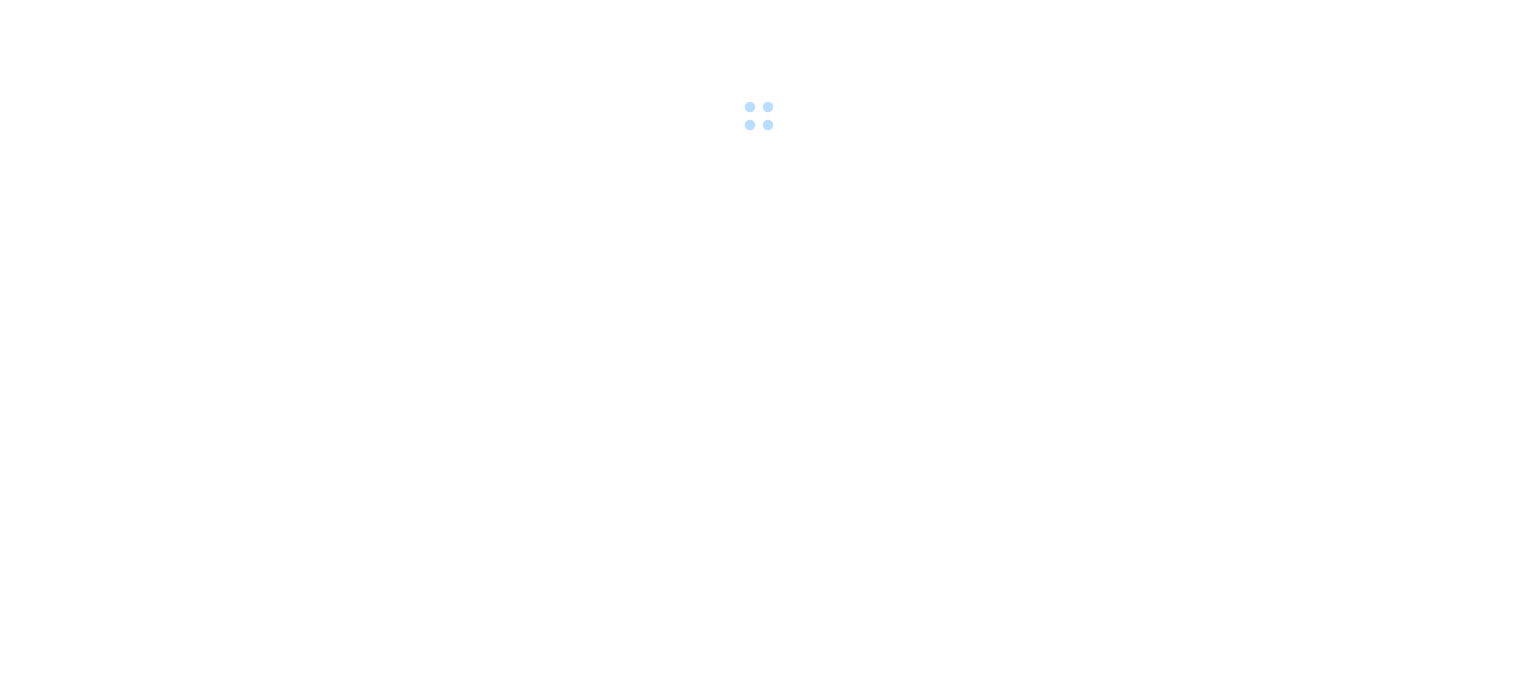 scroll, scrollTop: 0, scrollLeft: 0, axis: both 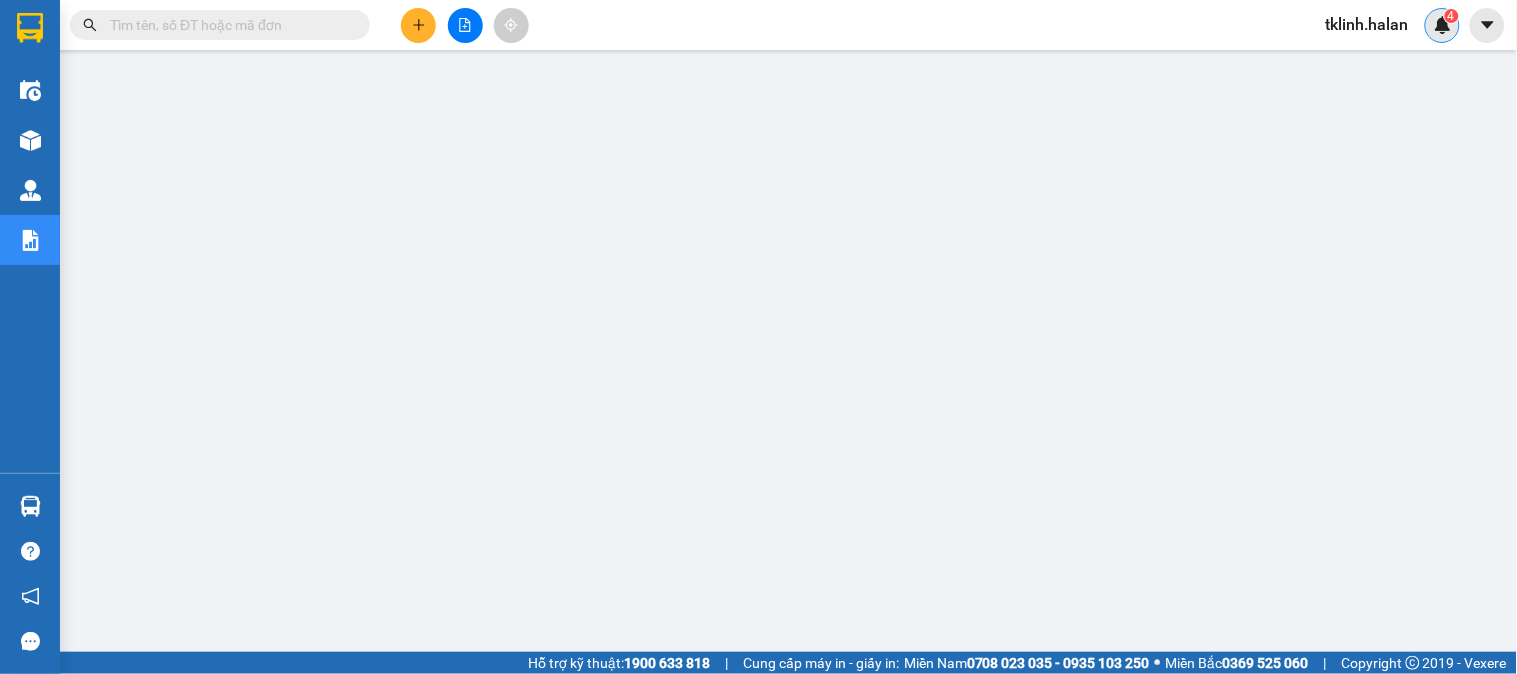 click on "4" at bounding box center (1442, 25) 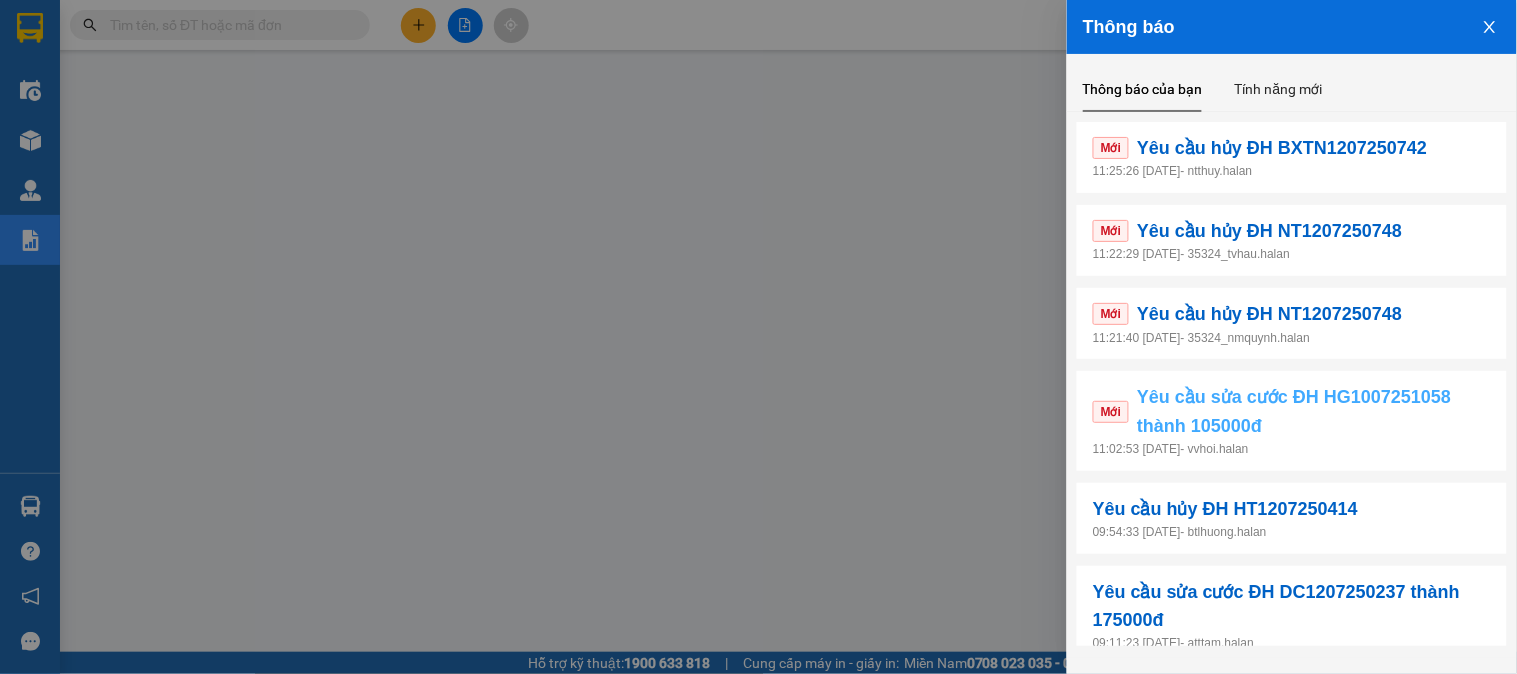 click on "Yêu cầu sửa cước ĐH HG1007251058 thành 105000đ" at bounding box center [1314, 411] 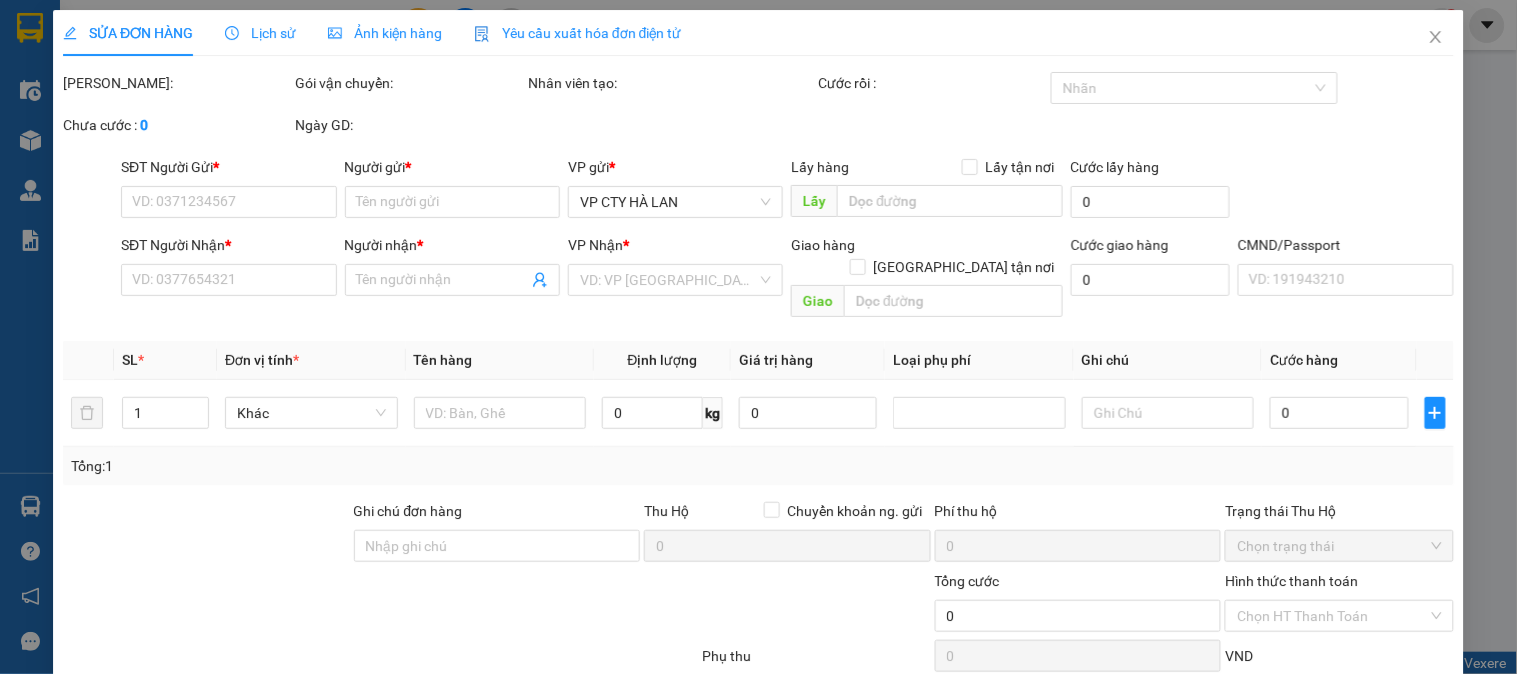 type on "0852008103" 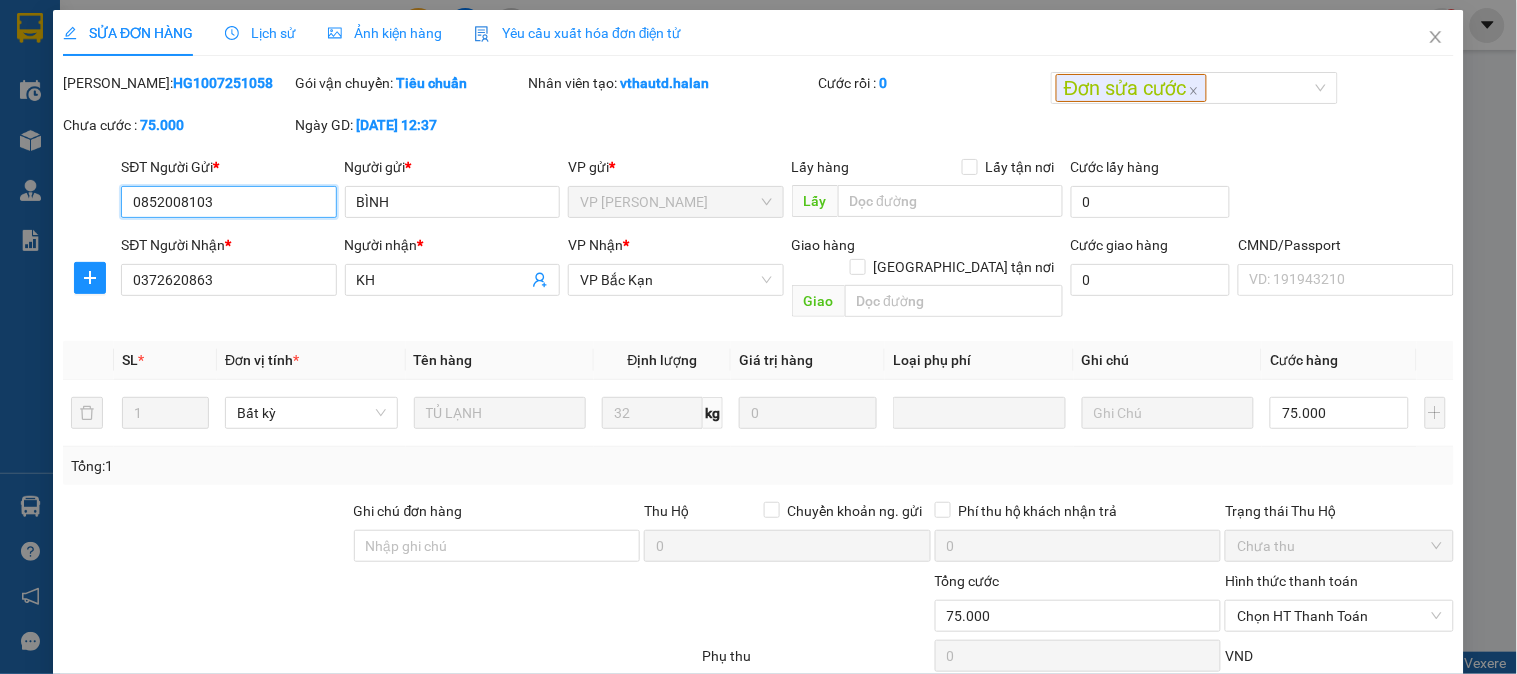 scroll, scrollTop: 110, scrollLeft: 0, axis: vertical 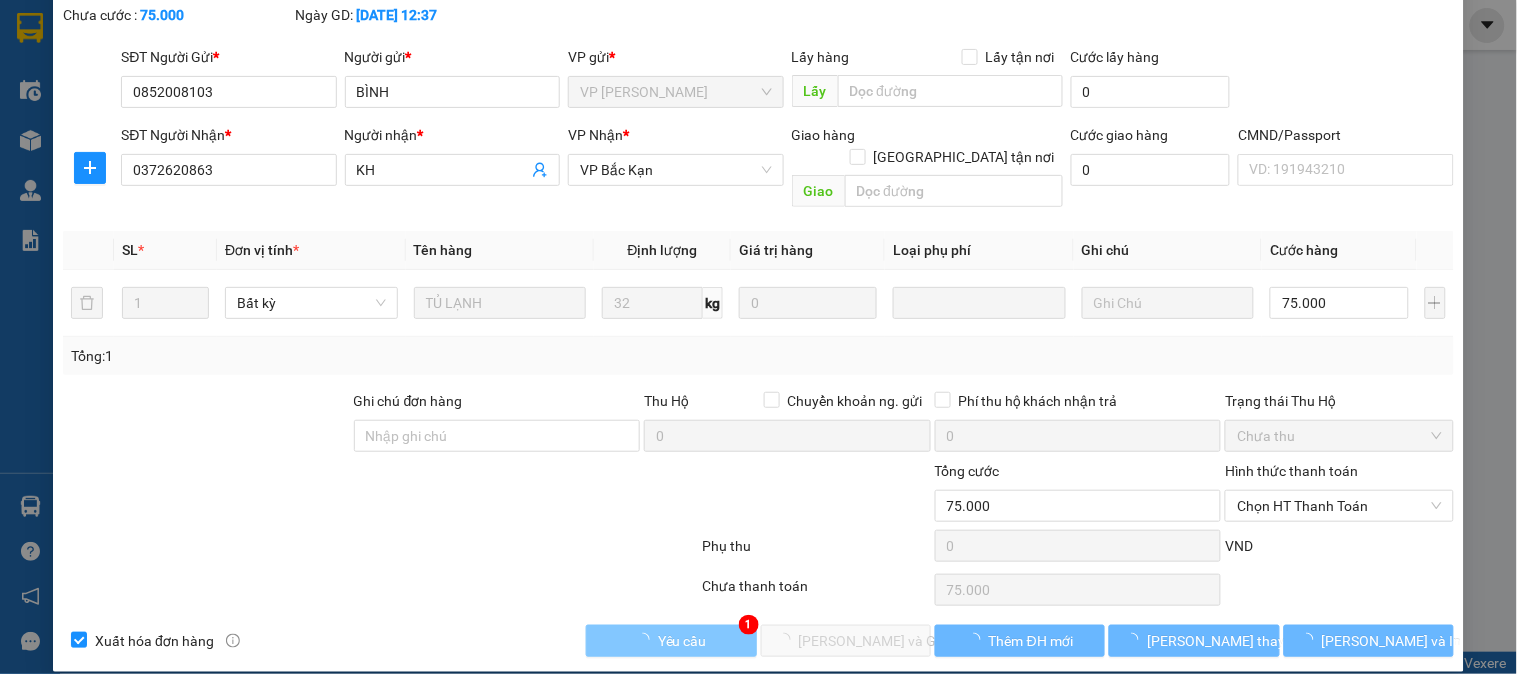 click on "Yêu cầu" at bounding box center [682, 641] 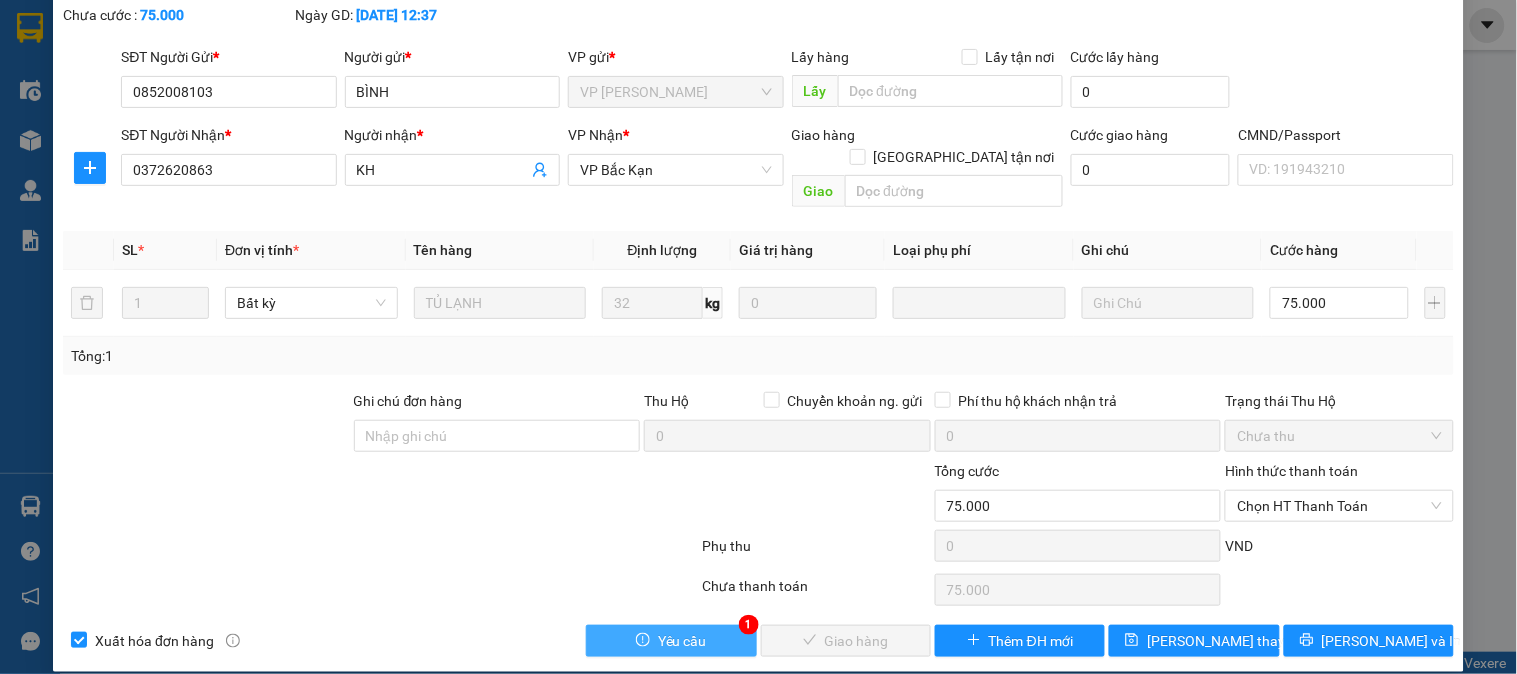 click on "Yêu cầu" at bounding box center [671, 641] 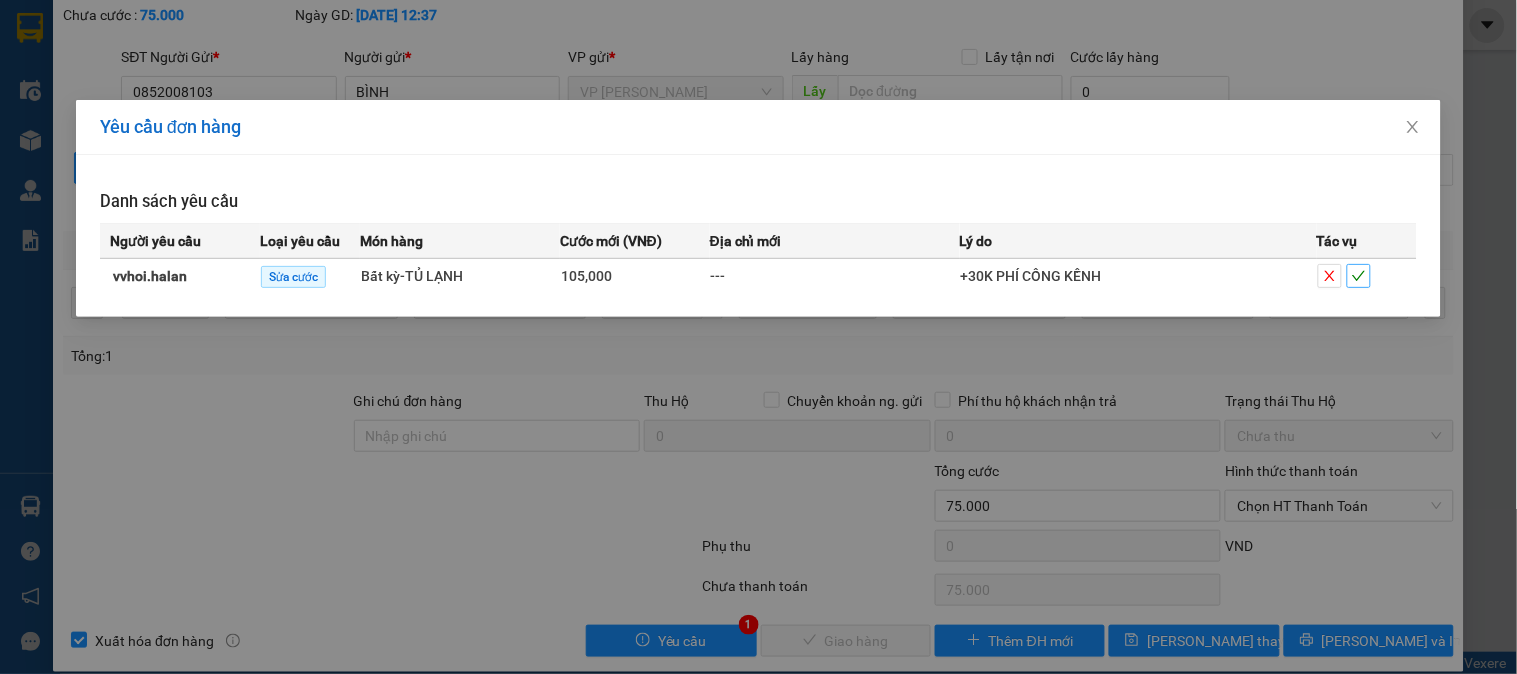 click at bounding box center [1359, 276] 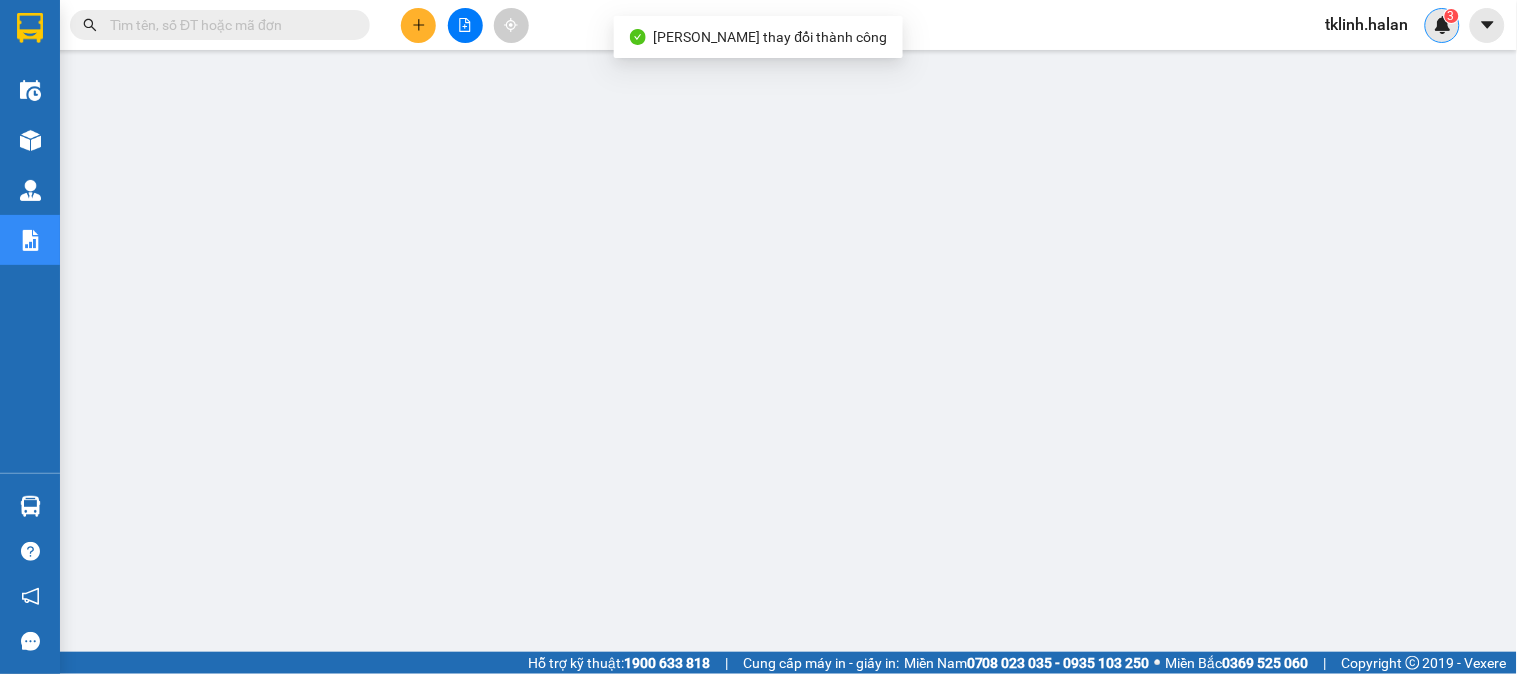 click on "3" at bounding box center [1442, 25] 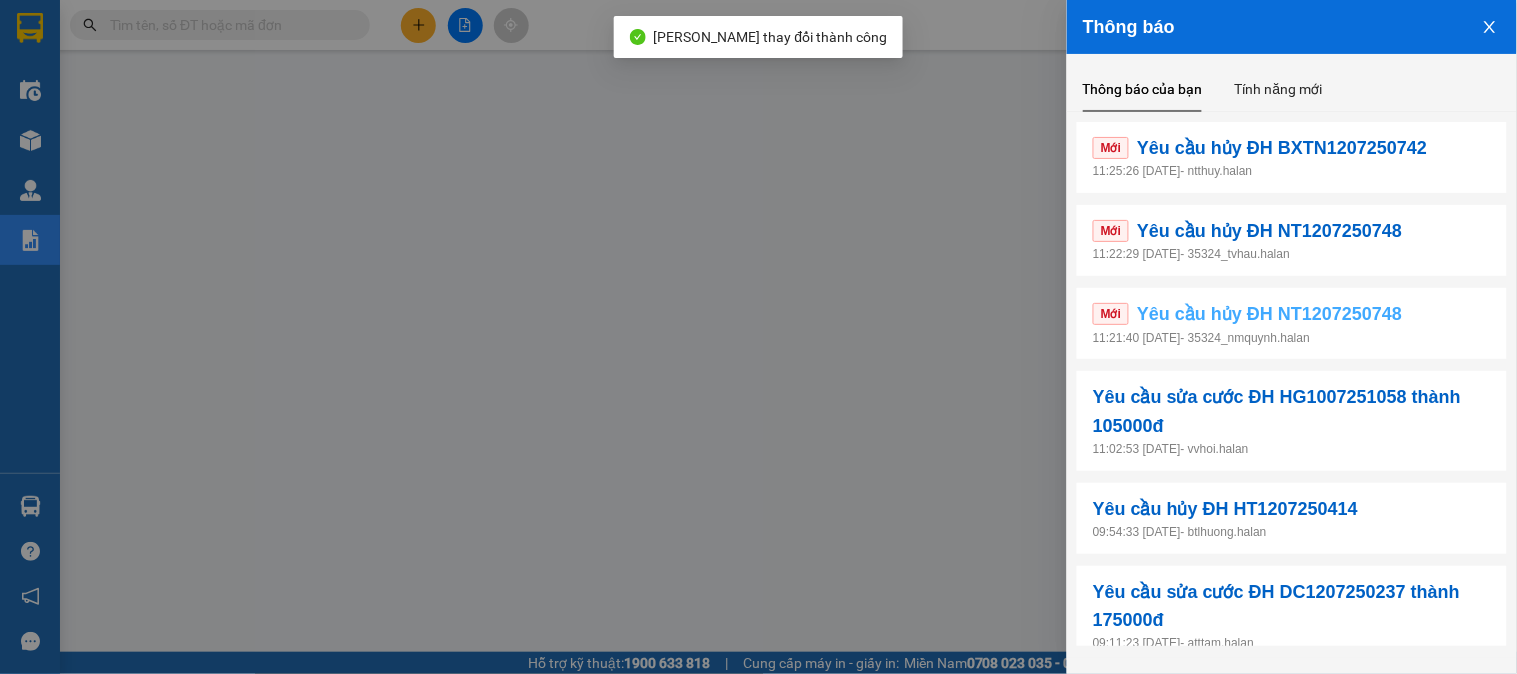 click on "Mới Yêu cầu hủy ĐH NT1207250748" at bounding box center [1292, 314] 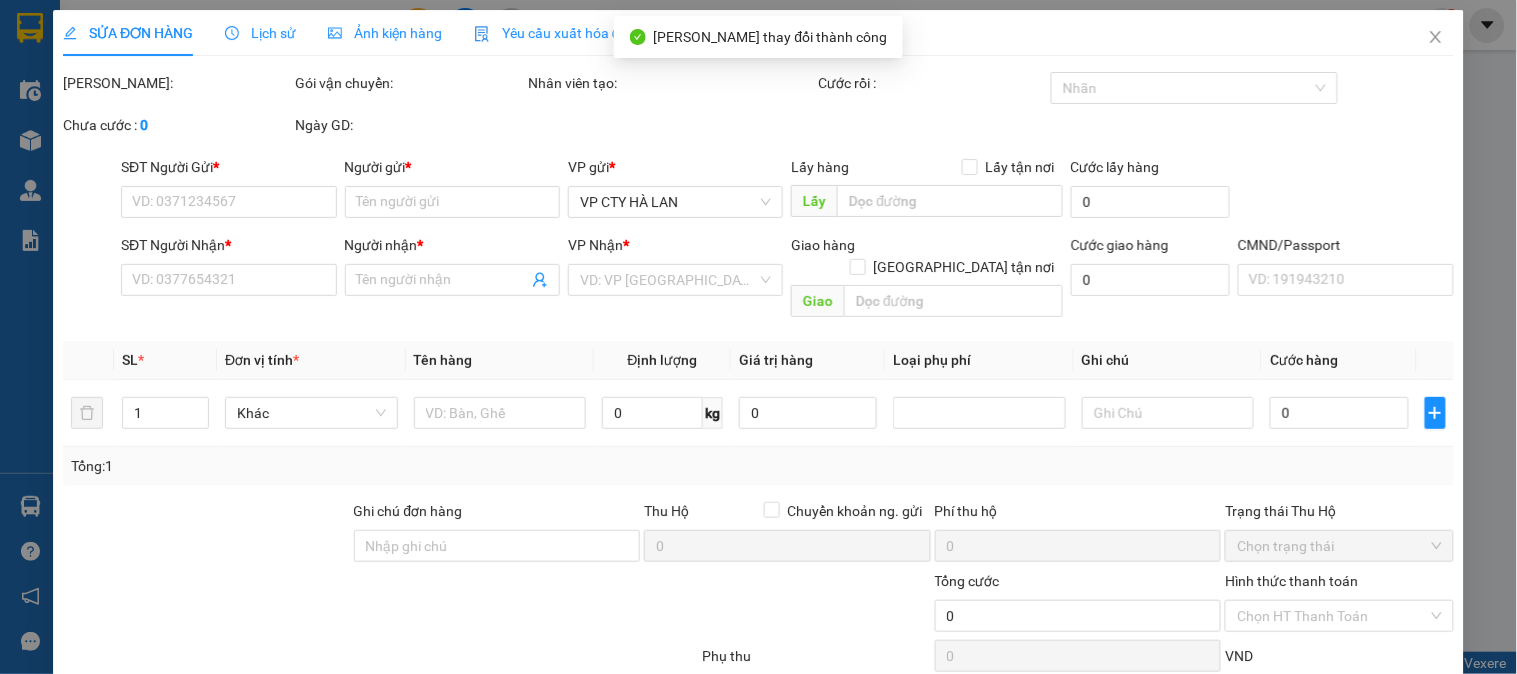 type on "0916979886" 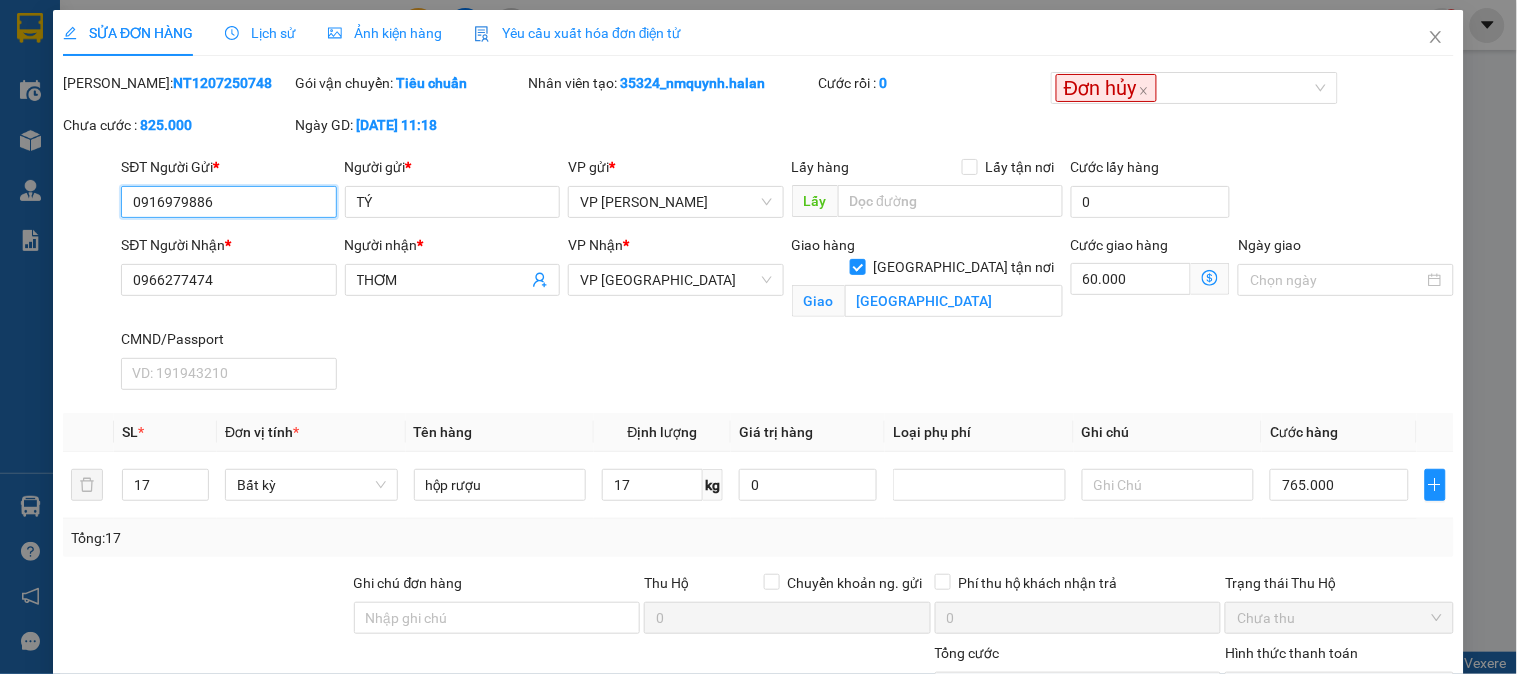 click on "0916979886" at bounding box center [228, 202] 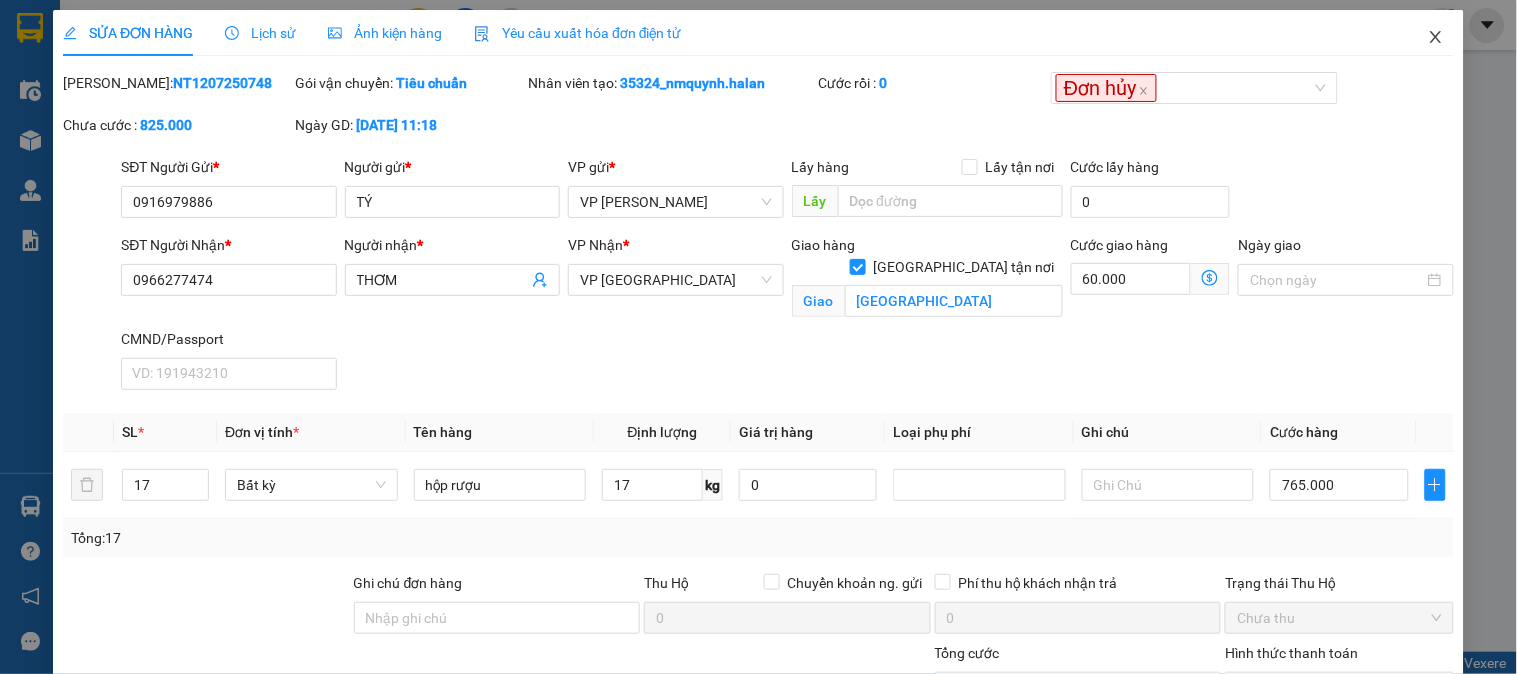 click 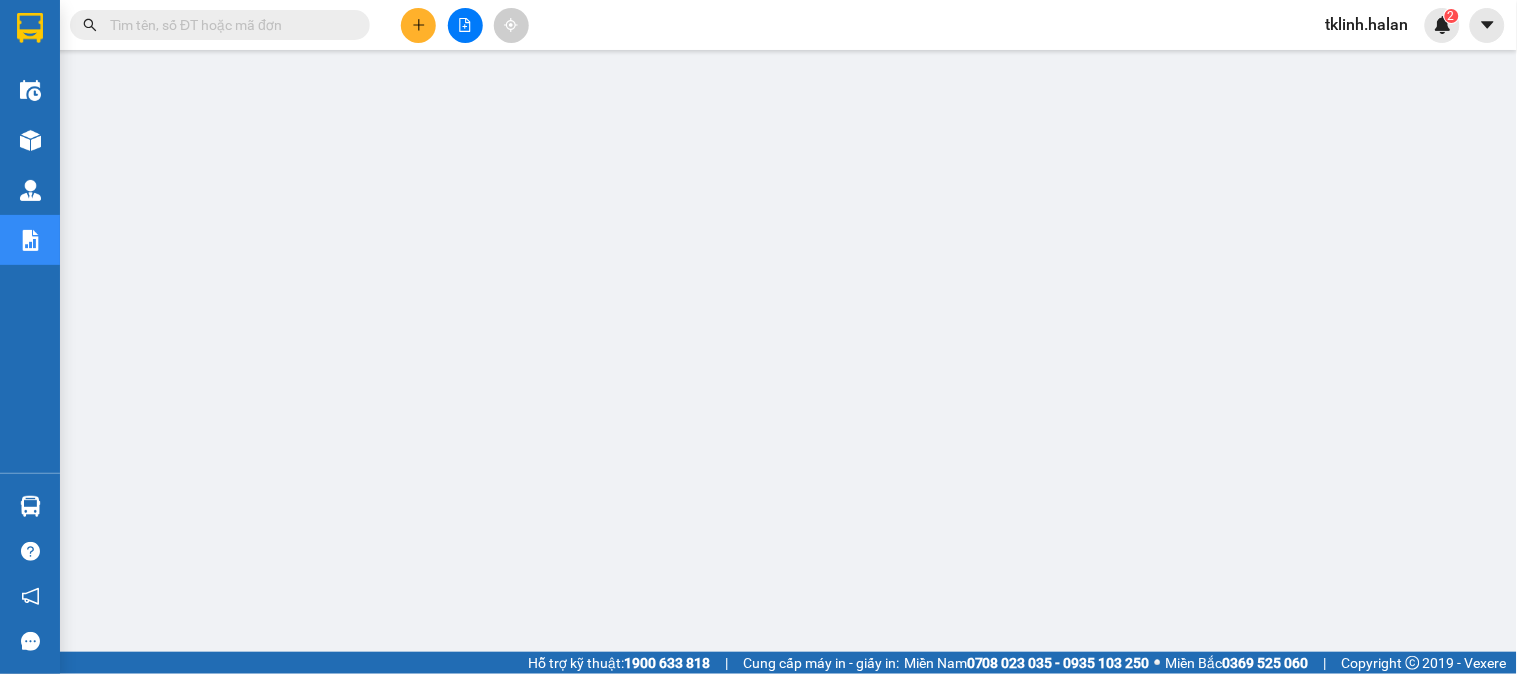 click at bounding box center [228, 25] 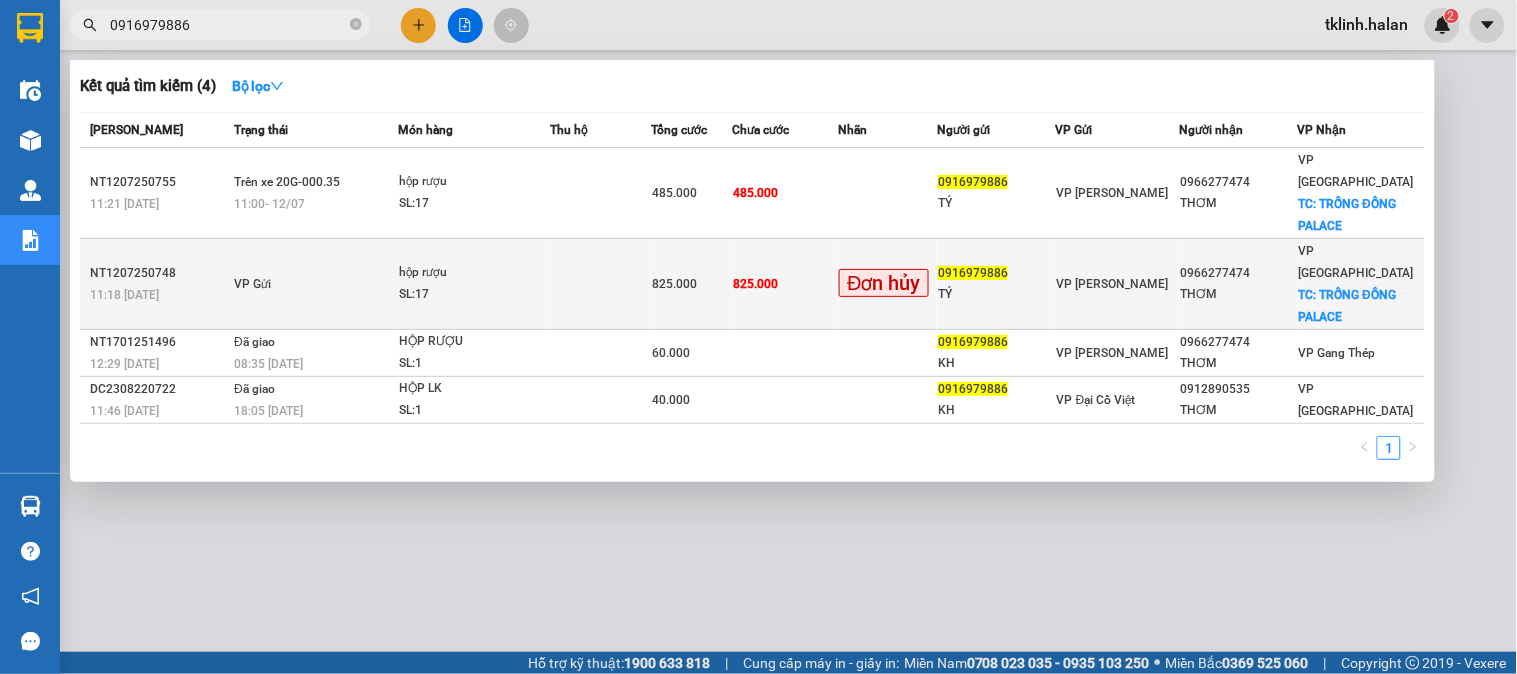 type on "0916979886" 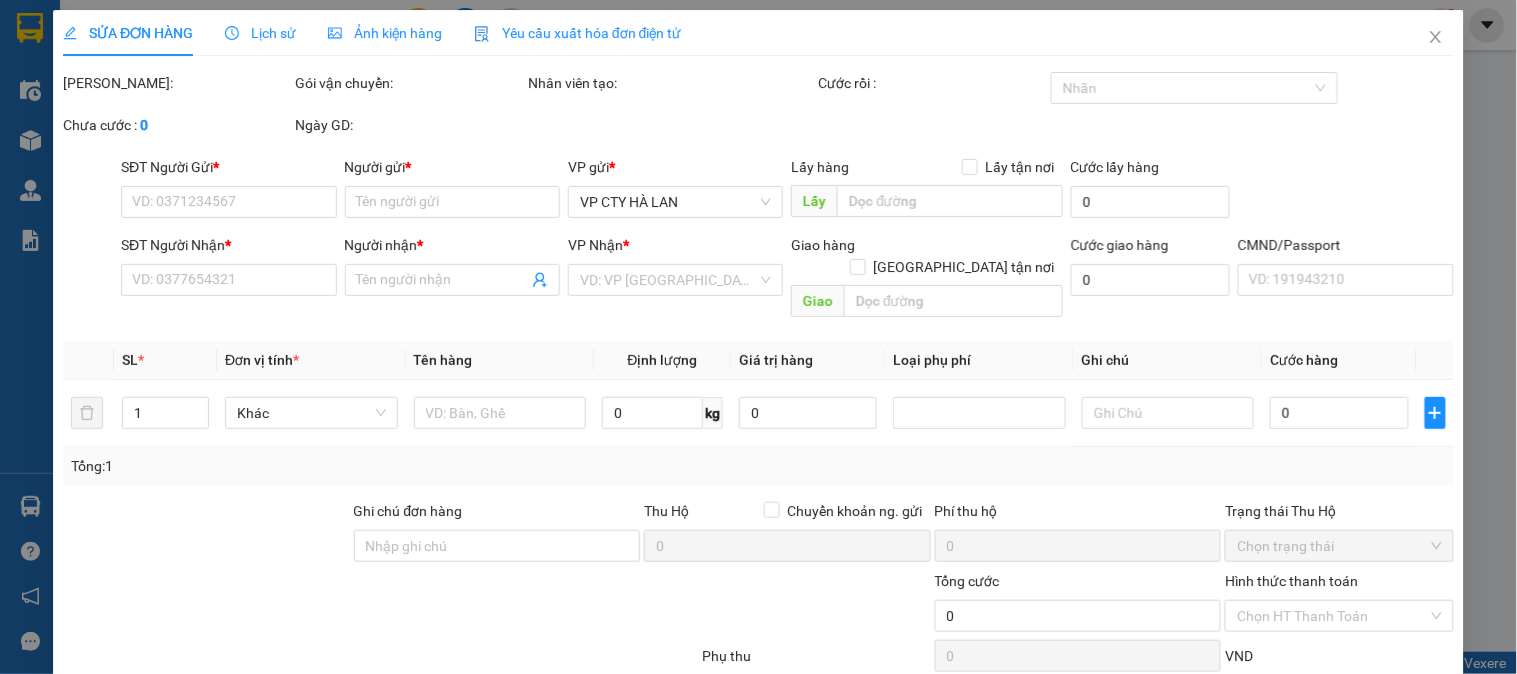 type on "0916979886" 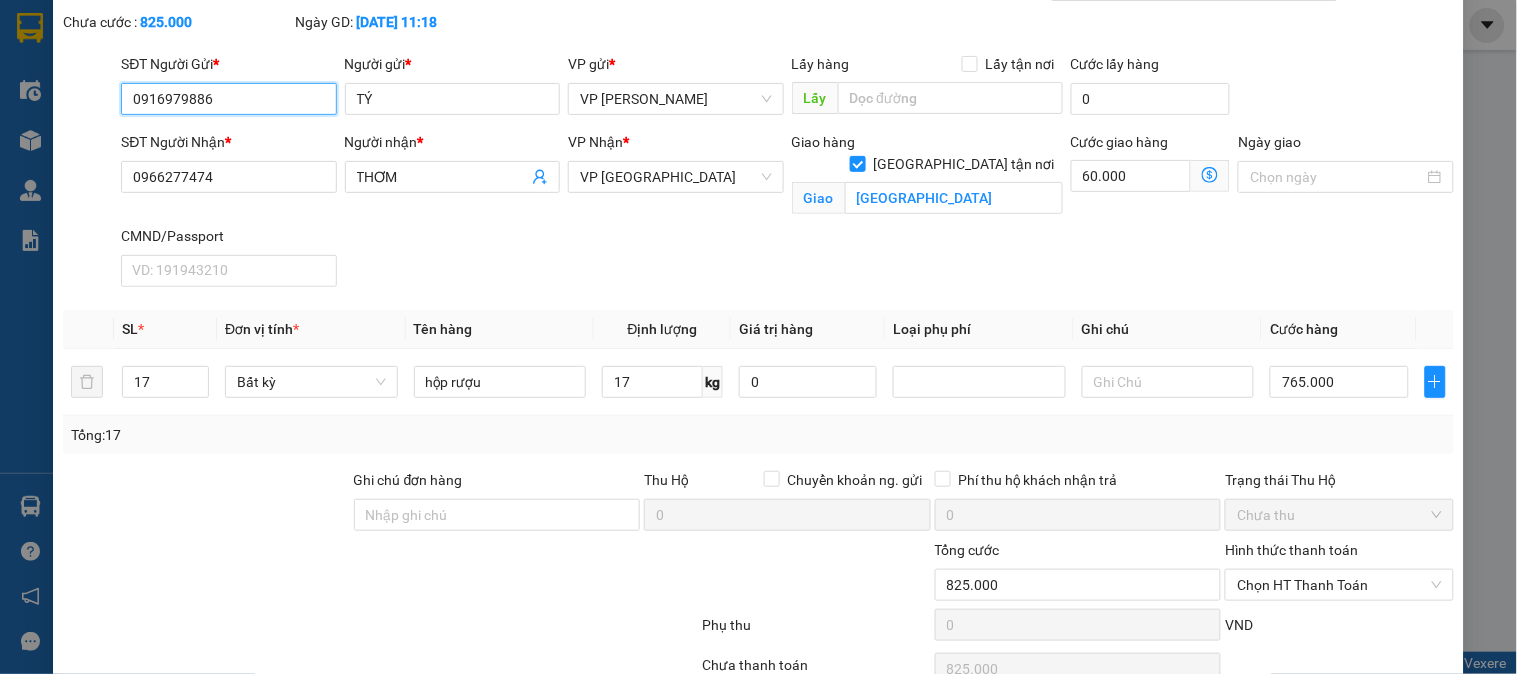 scroll, scrollTop: 204, scrollLeft: 0, axis: vertical 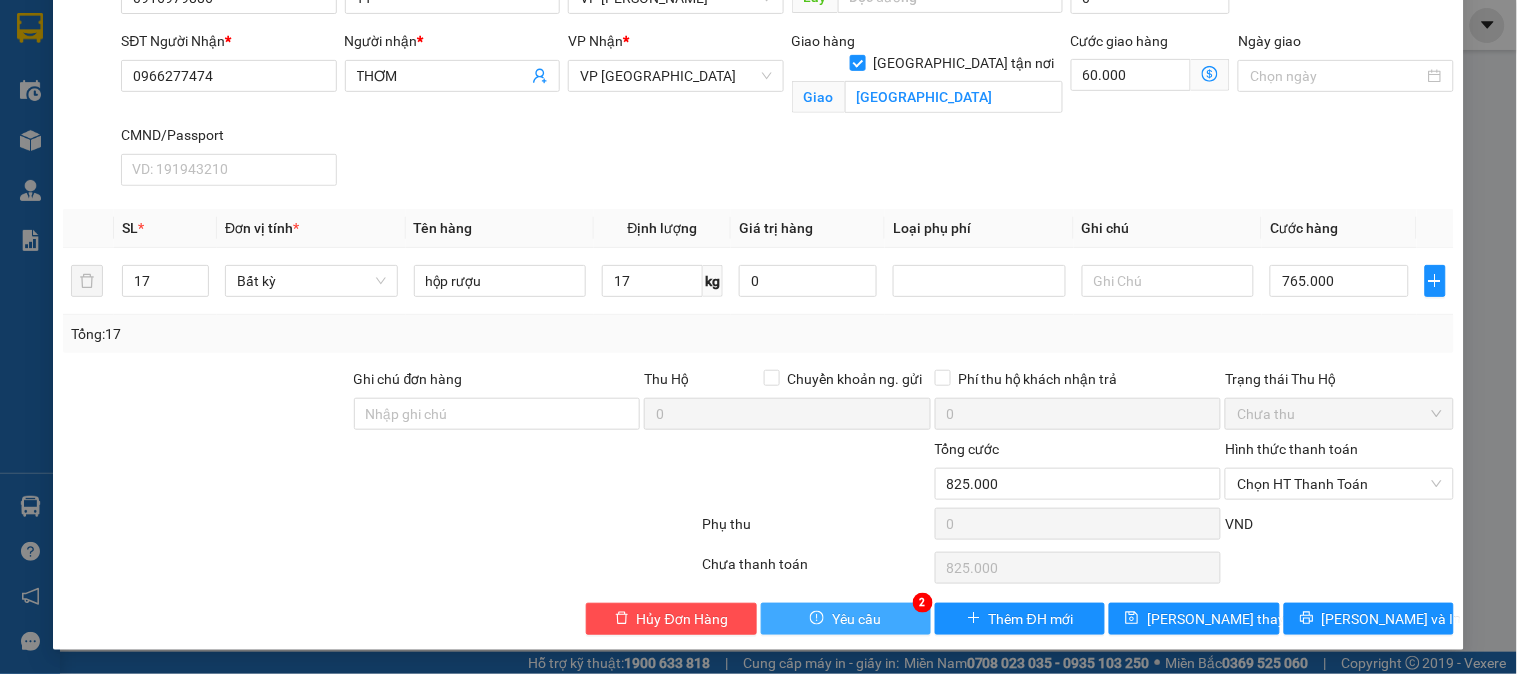 click on "Yêu cầu" at bounding box center [846, 619] 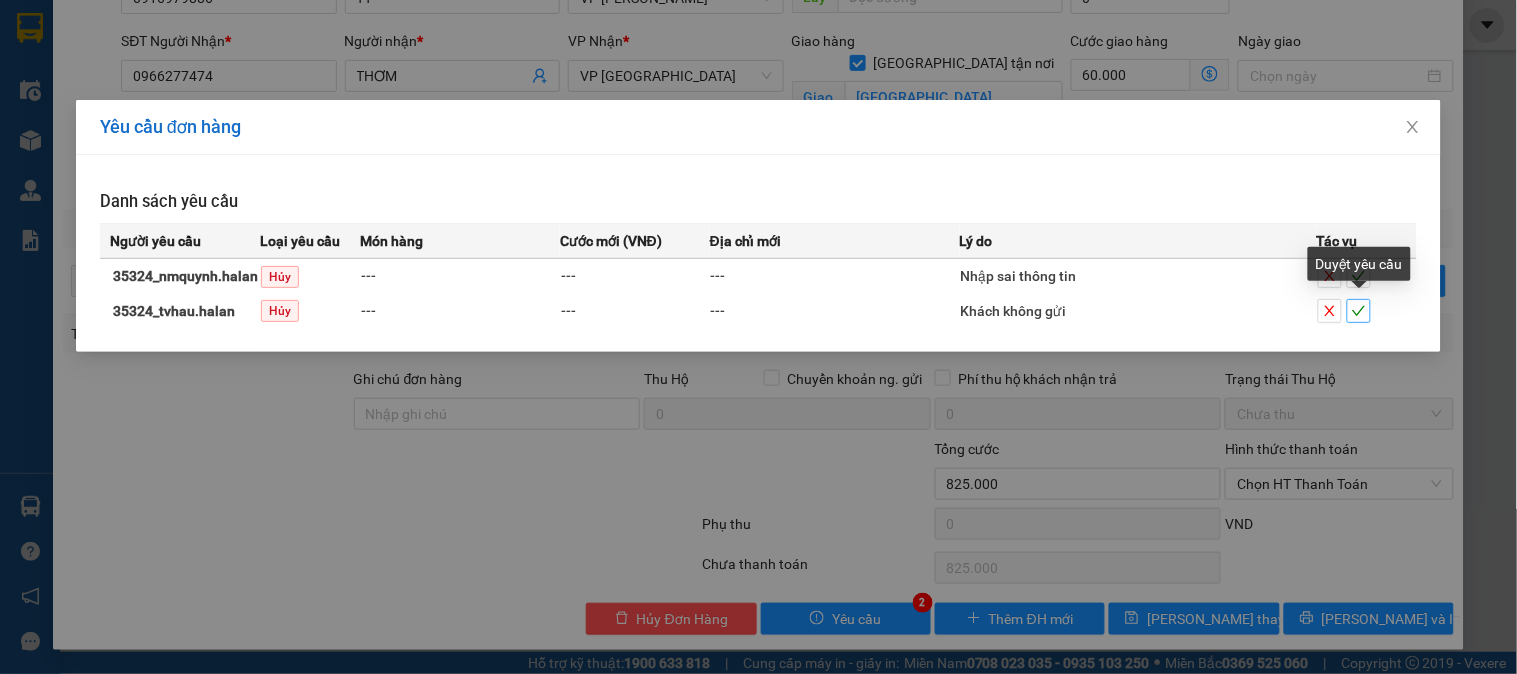 click at bounding box center [1359, 311] 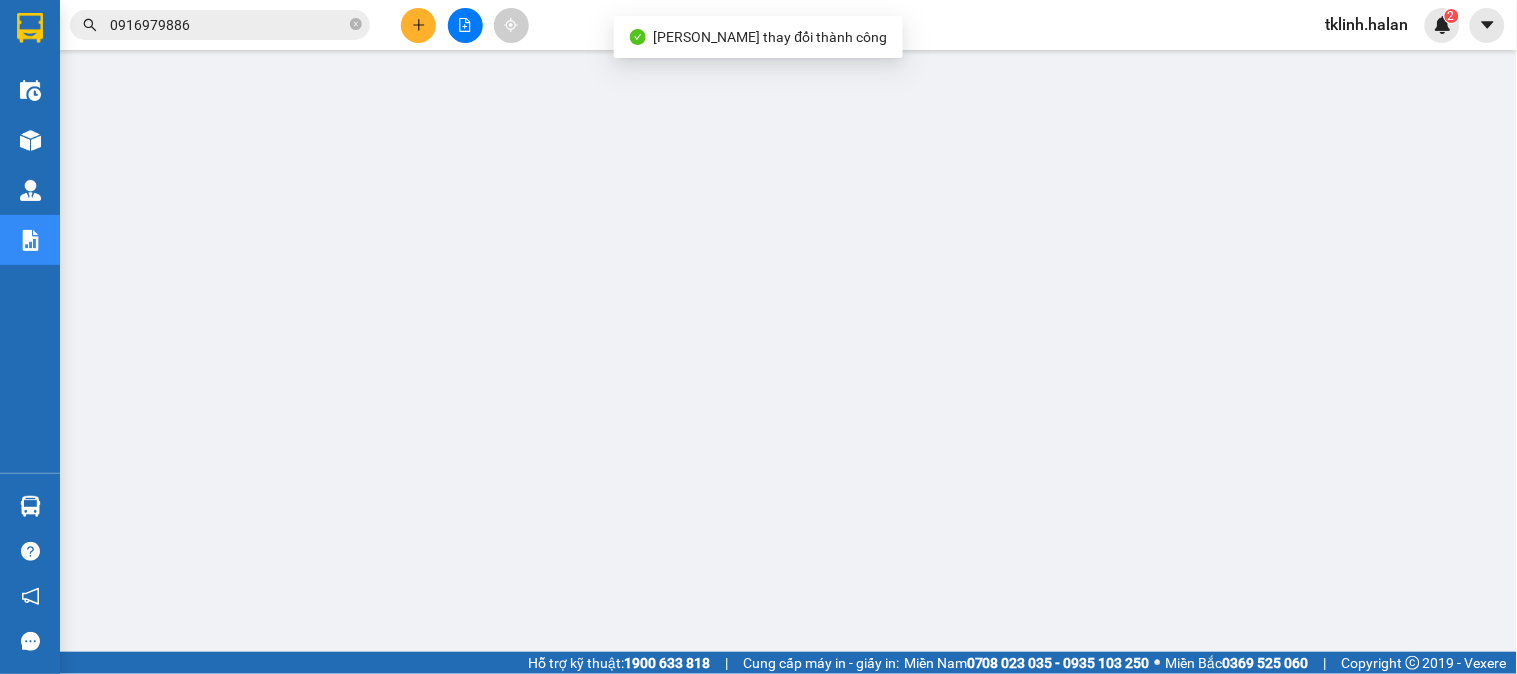 click on "Kết quả tìm kiếm ( 4 )  Bộ lọc  Mã ĐH Trạng thái Món hàng Thu hộ Tổng cước Chưa cước Nhãn Người gửi VP Gửi Người nhận VP Nhận NT1207250755 11:21 [DATE] Trên xe   20G-000.35 11:00  [DATE] hộp rượu SL:  17 485.000 485.000 0916979886 TÝ VP [PERSON_NAME] 0966277474 THƠM VP [GEOGRAPHIC_DATA]: TRỐNG ĐỒNG PALACE  NT1207250748 11:18 [DATE] VP Gửi   hộp rượu SL:  17 825.000 825.000 Đơn hủy 0916979886 TÝ VP [PERSON_NAME] 0966277474 THƠM VP [GEOGRAPHIC_DATA]: TRỐNG ĐỒNG PALACE  NT1701251496 12:29 [DATE] Đã giao   08:35 [DATE] HỘP RƯỢU SL:  1 60.000 0916979886 KH VP [PERSON_NAME] 0966277474 THƠM VP Gang Thép DC2308220722 11:46 [DATE] Đã giao   18:05 [DATE] HỘP LK SL:  1 40.000 0916979886 KH VP Đại Cồ Việt 0912890535 THƠM VP [GEOGRAPHIC_DATA] 1 0916979886 tklinh.halan 2" at bounding box center [758, 25] 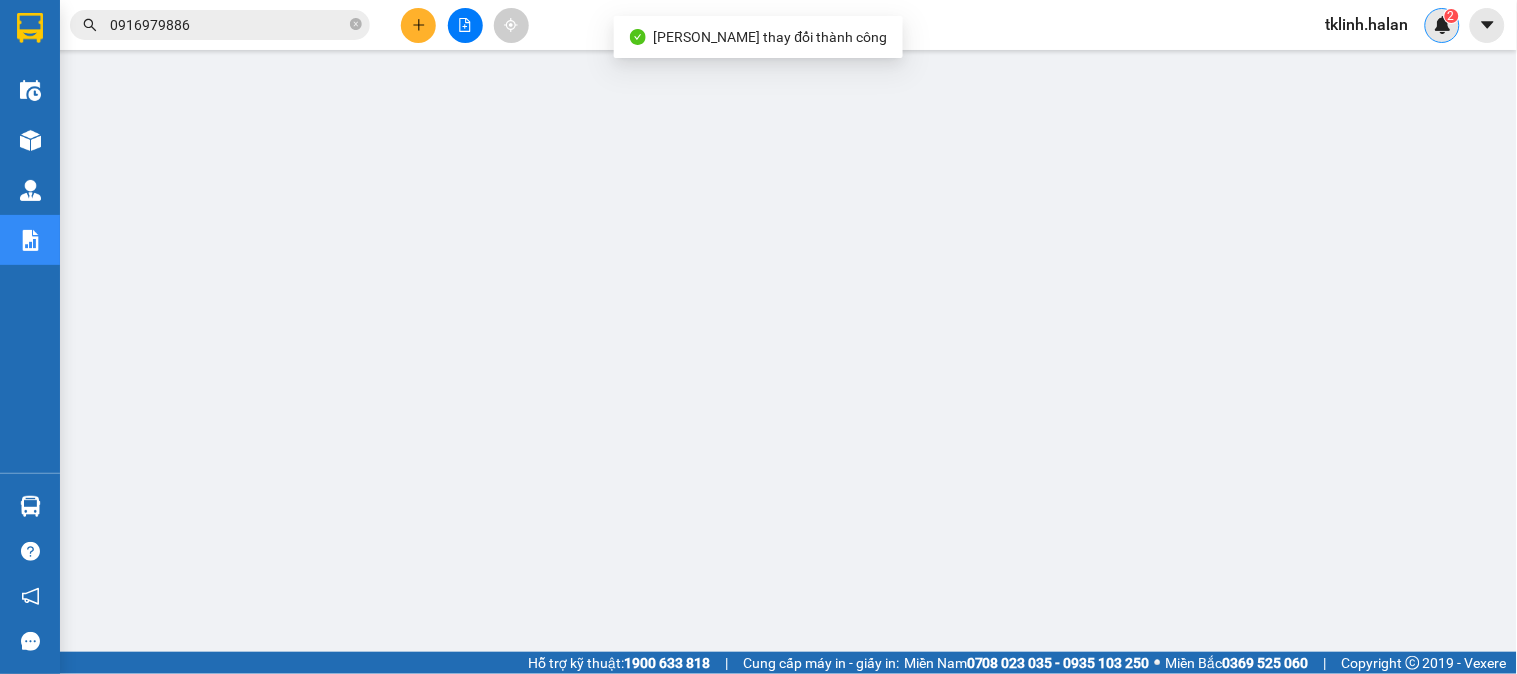 click at bounding box center (1443, 25) 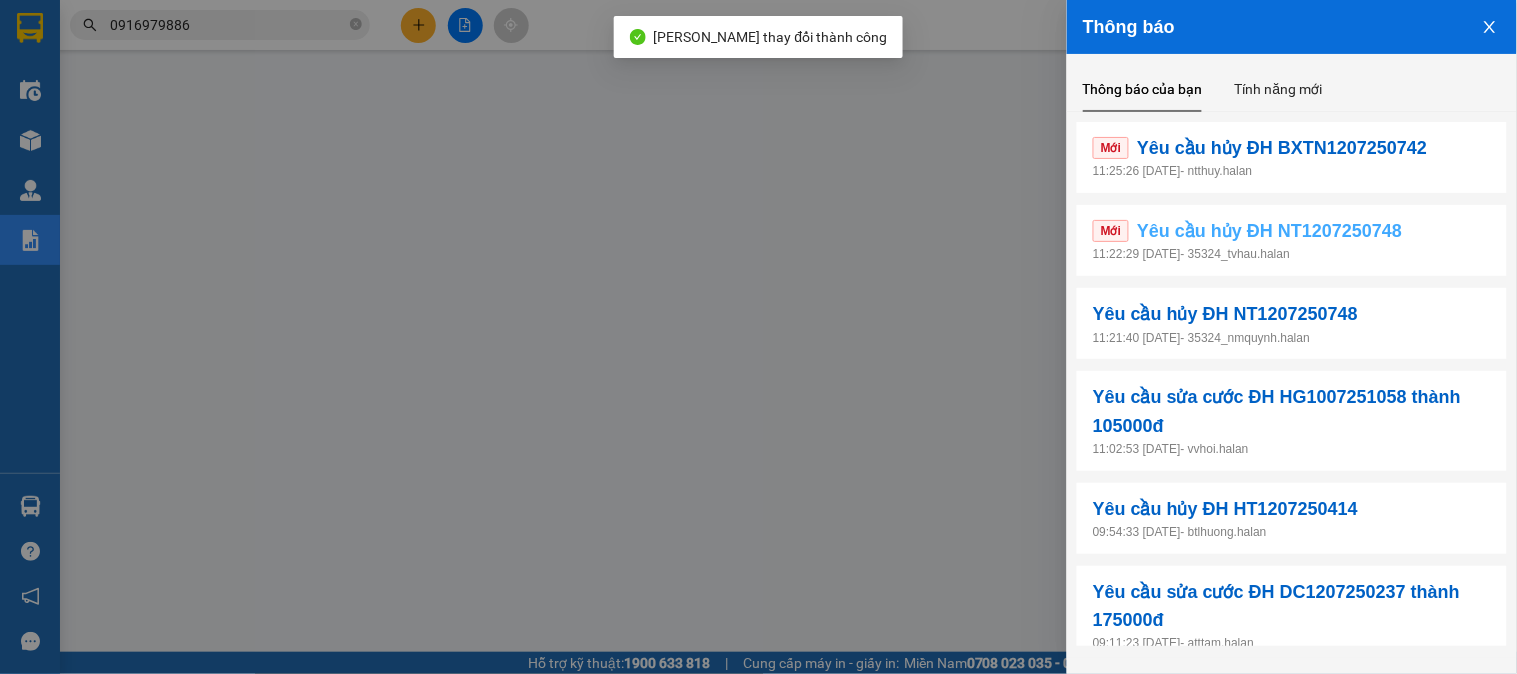 click on "Yêu cầu hủy ĐH NT1207250748" at bounding box center [1269, 231] 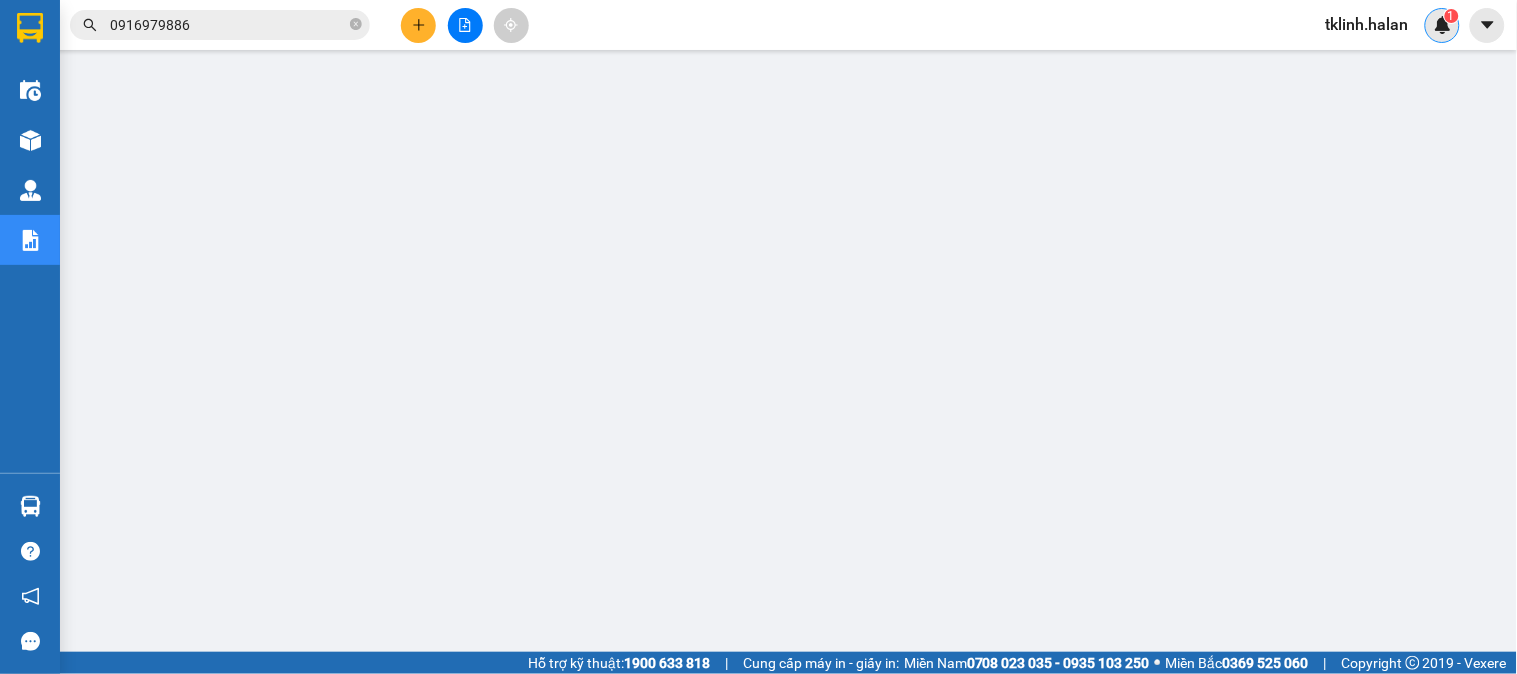 click at bounding box center (1443, 25) 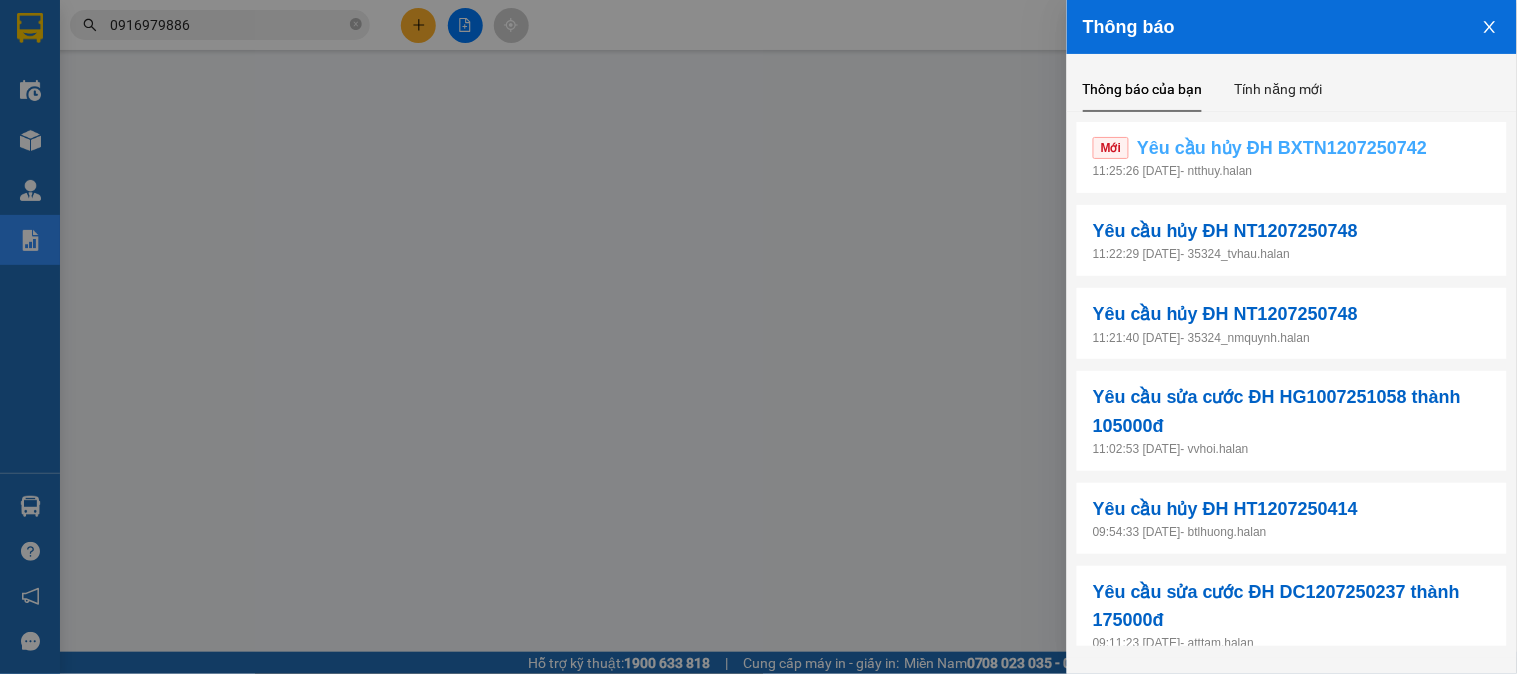 click on "Yêu cầu hủy ĐH BXTN1207250742" at bounding box center [1282, 148] 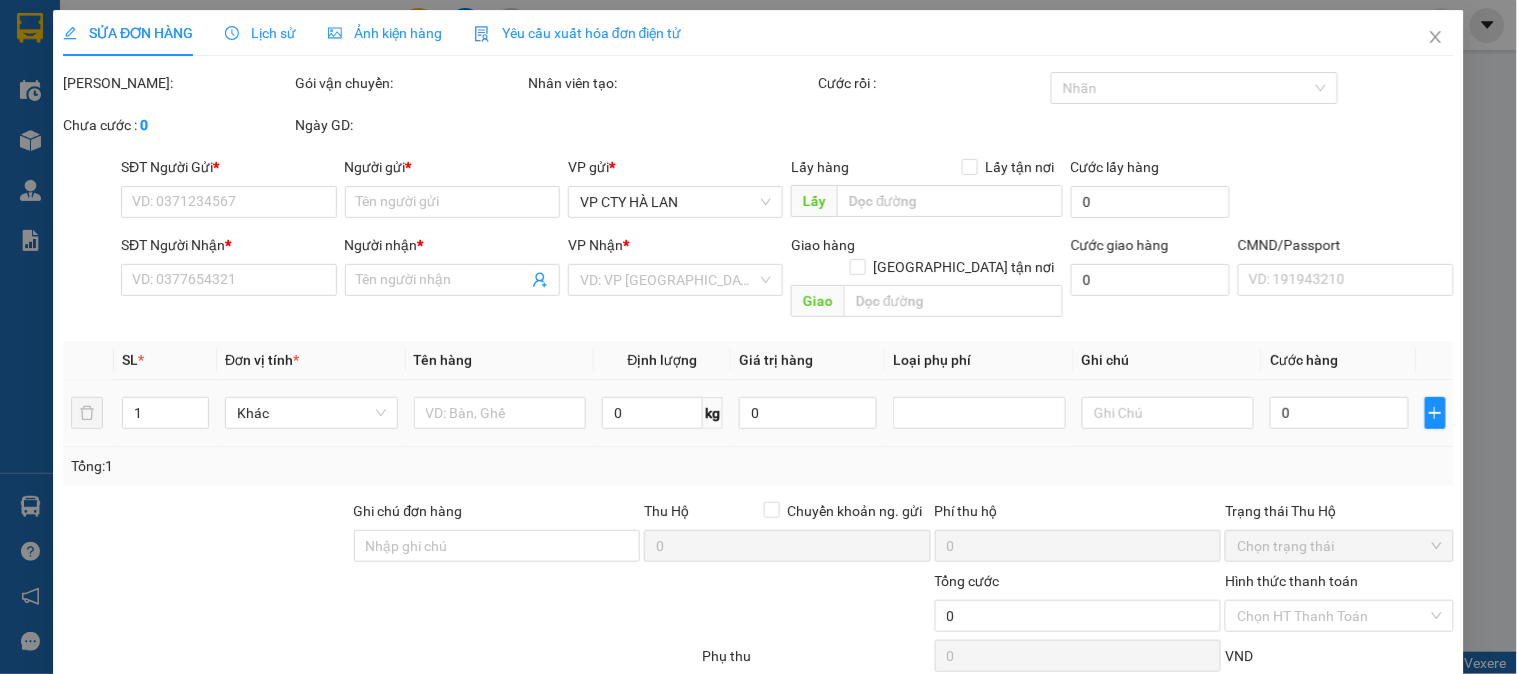 type on "0852799222" 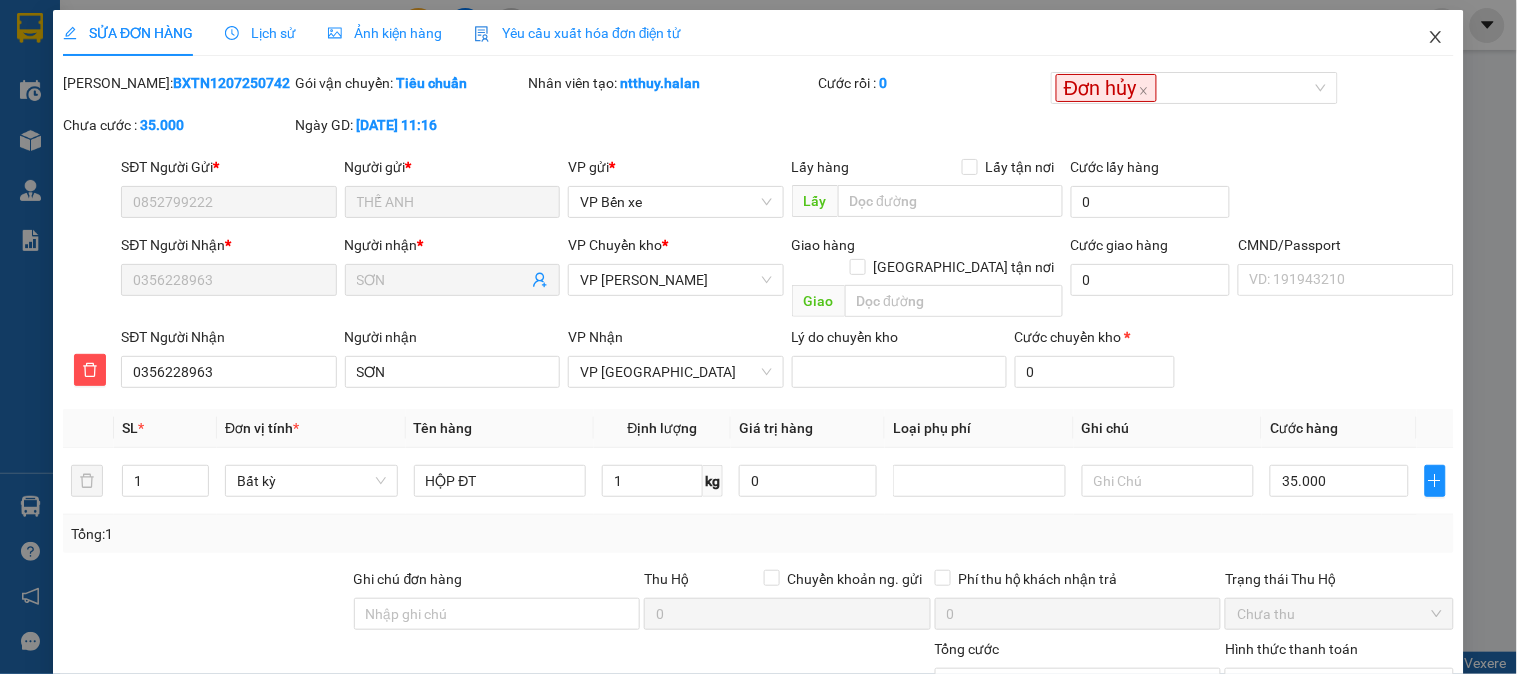 click 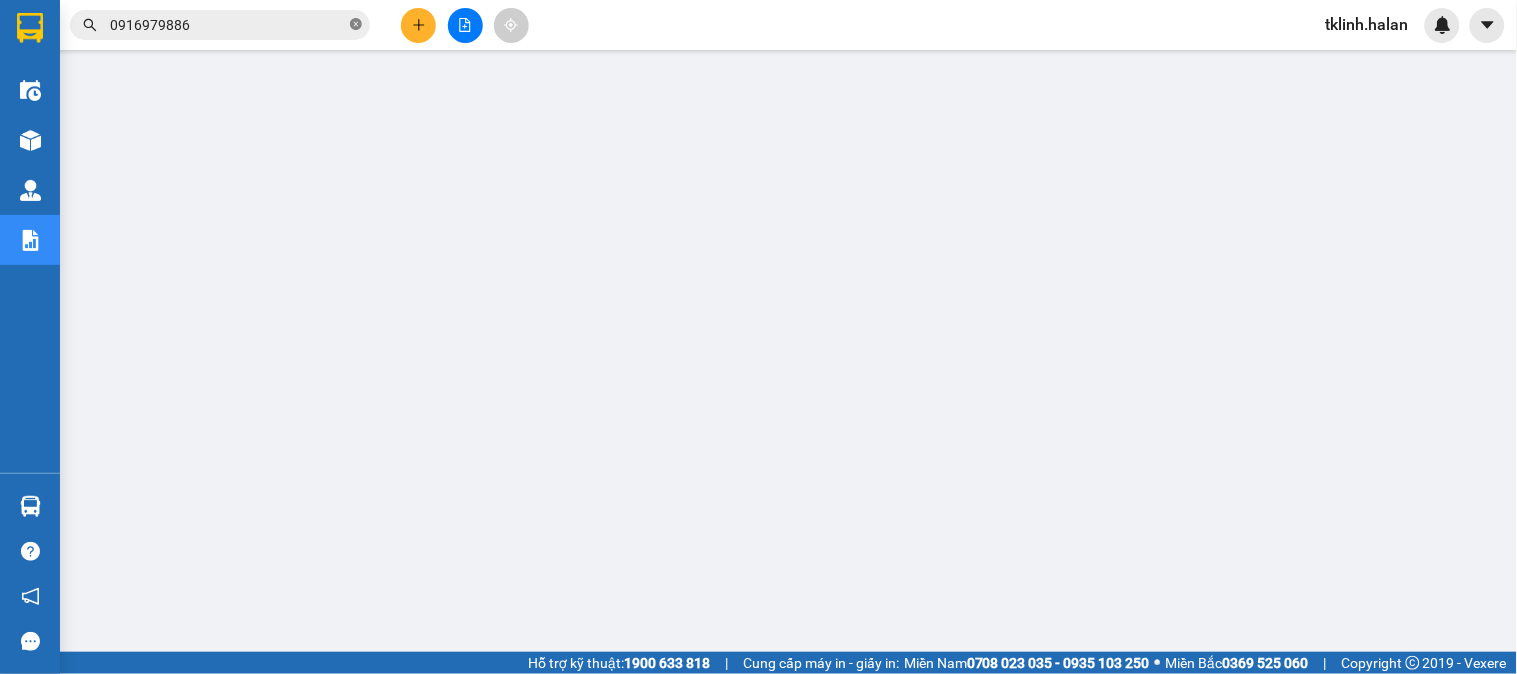click 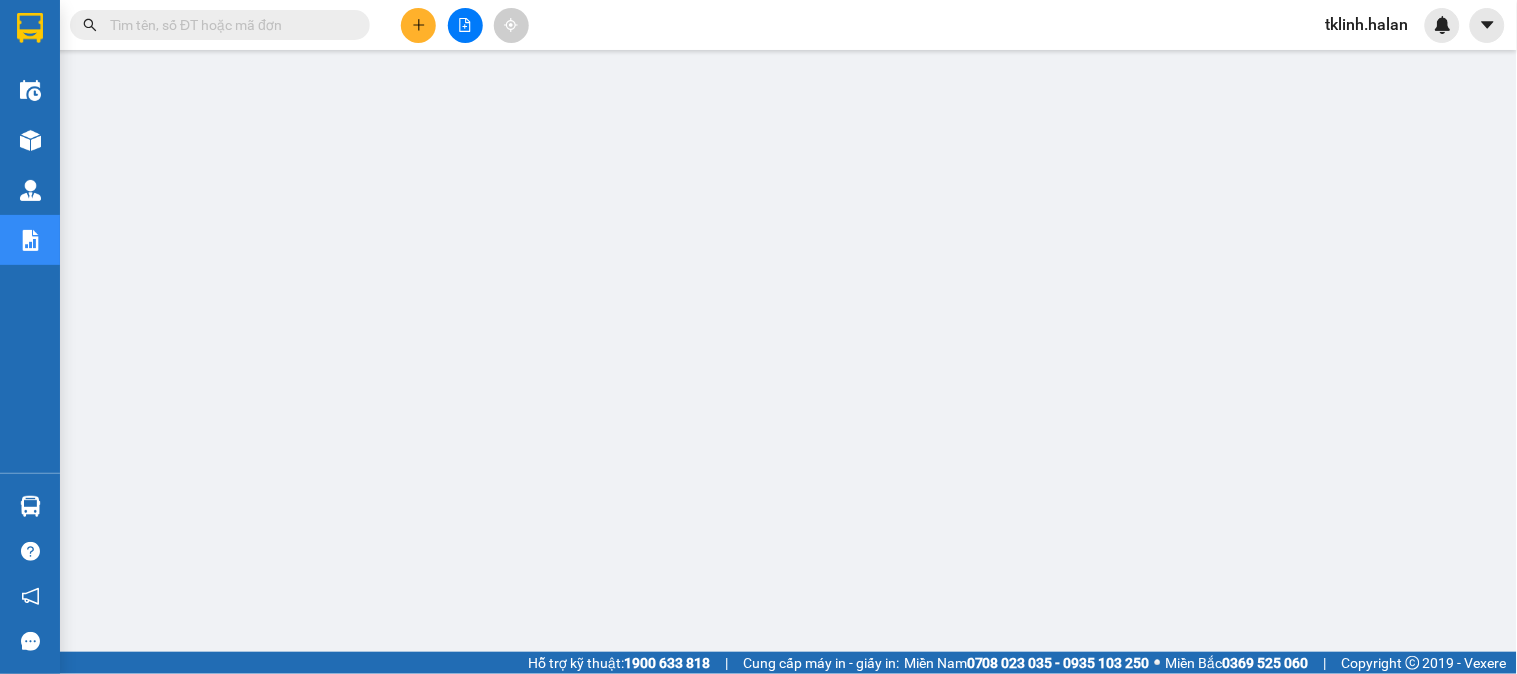 paste on "0852799222" 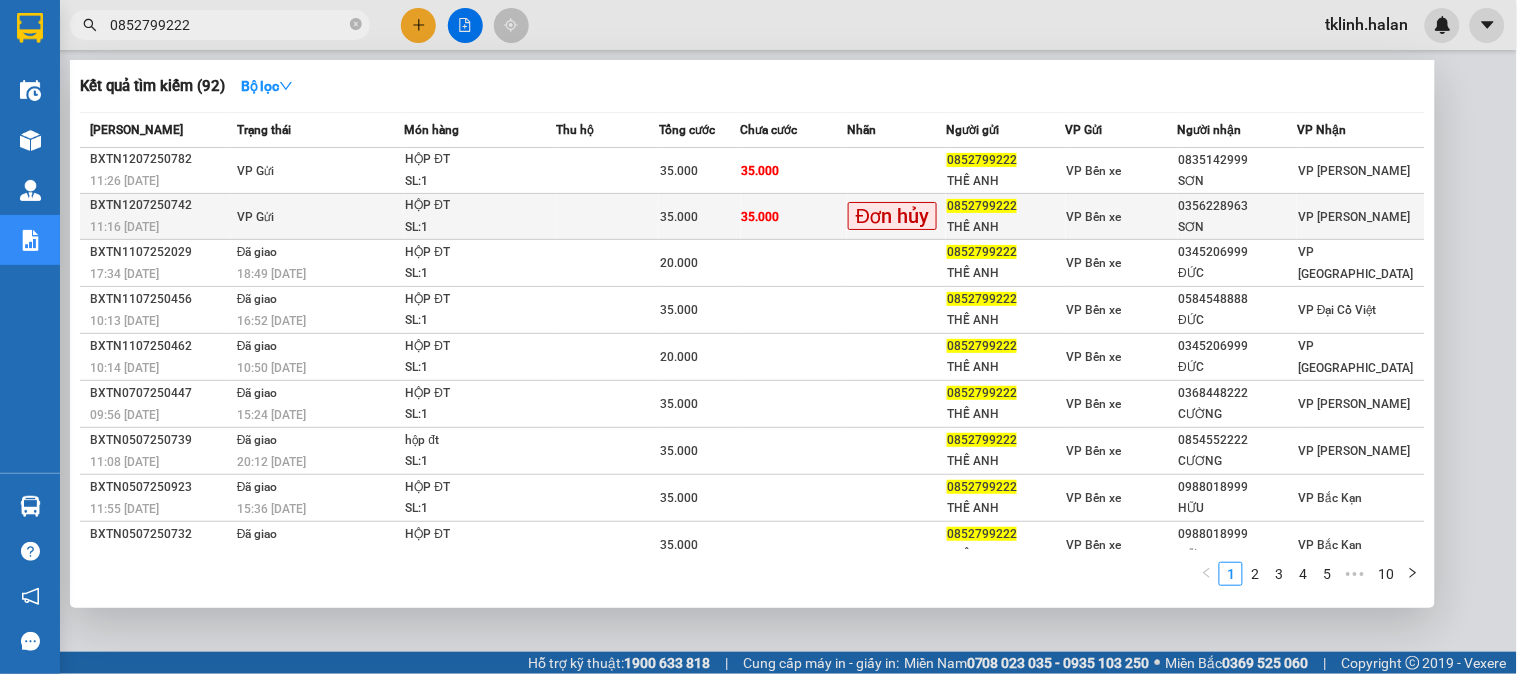 type on "0852799222" 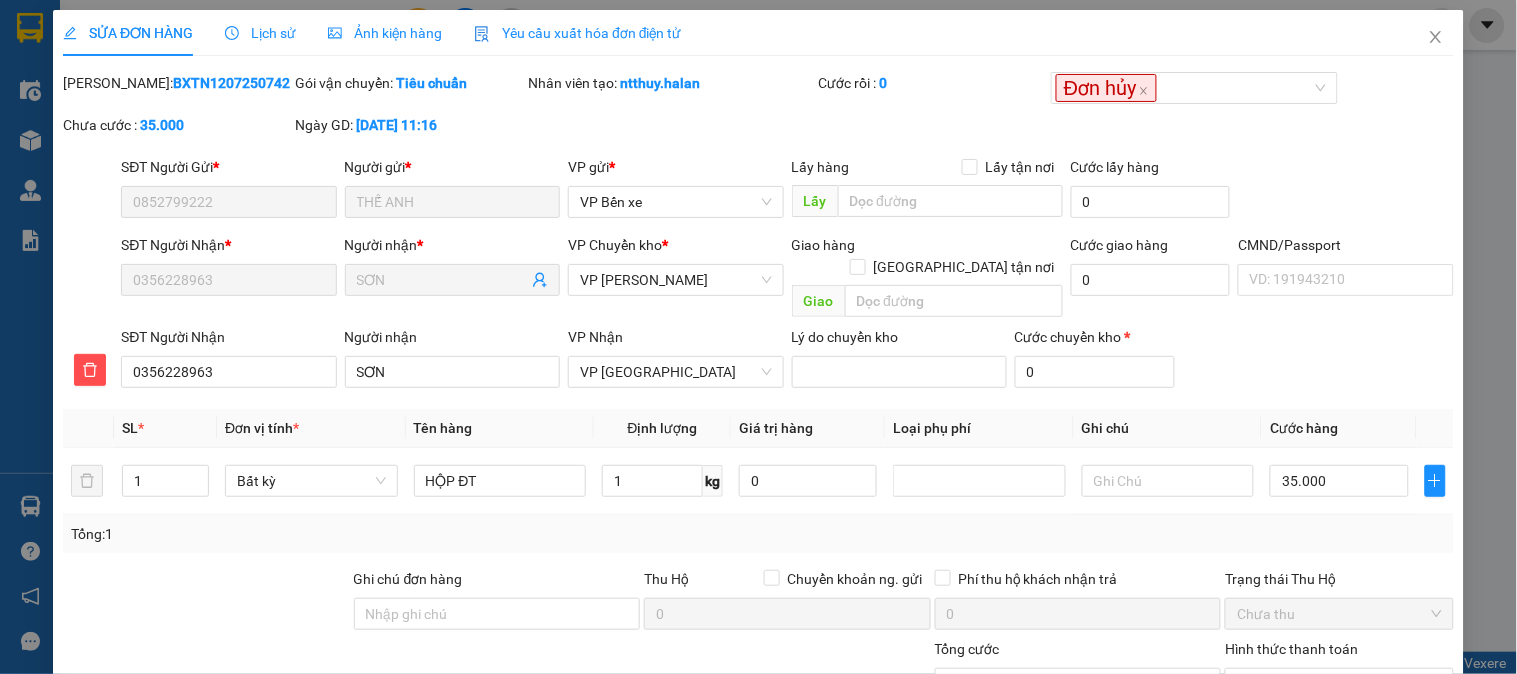 click on "Tổng:  1" at bounding box center [758, 534] 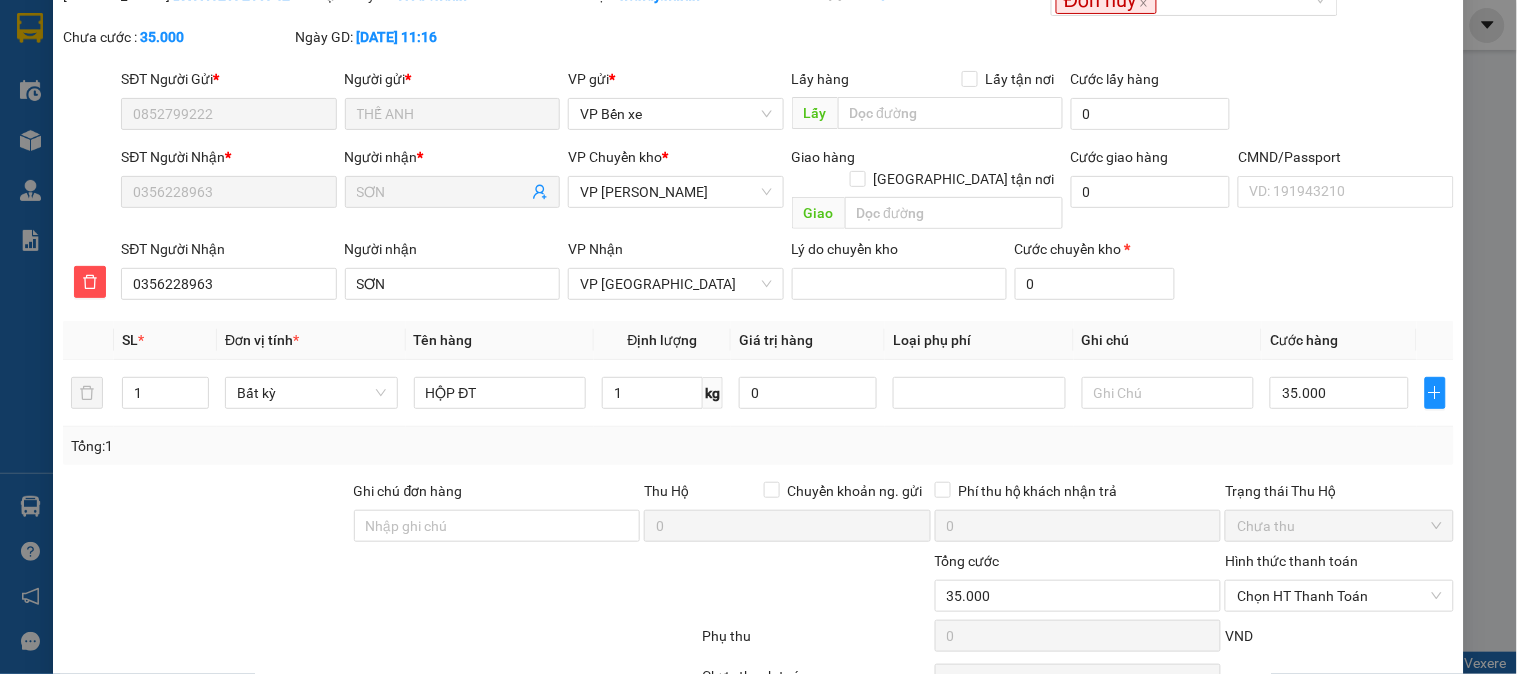 scroll, scrollTop: 177, scrollLeft: 0, axis: vertical 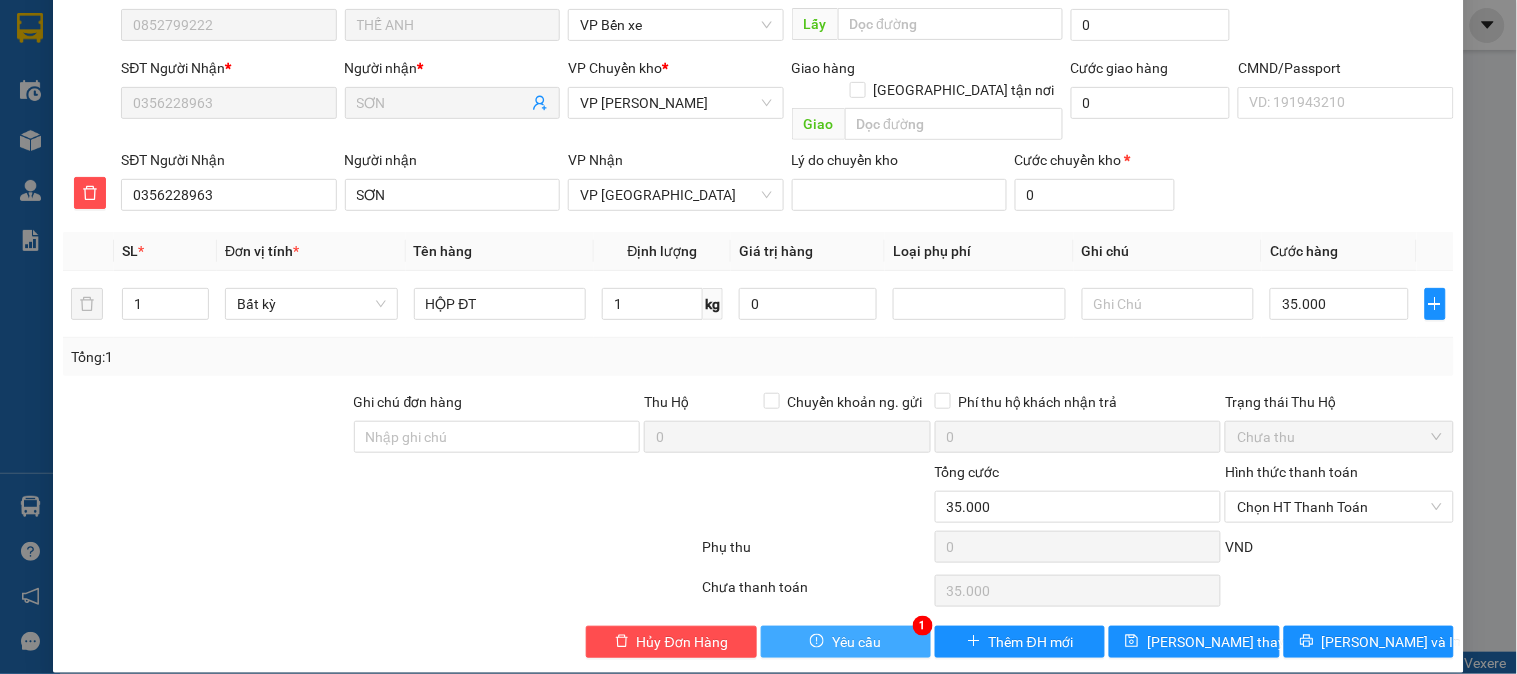 click on "Yêu cầu" at bounding box center [856, 642] 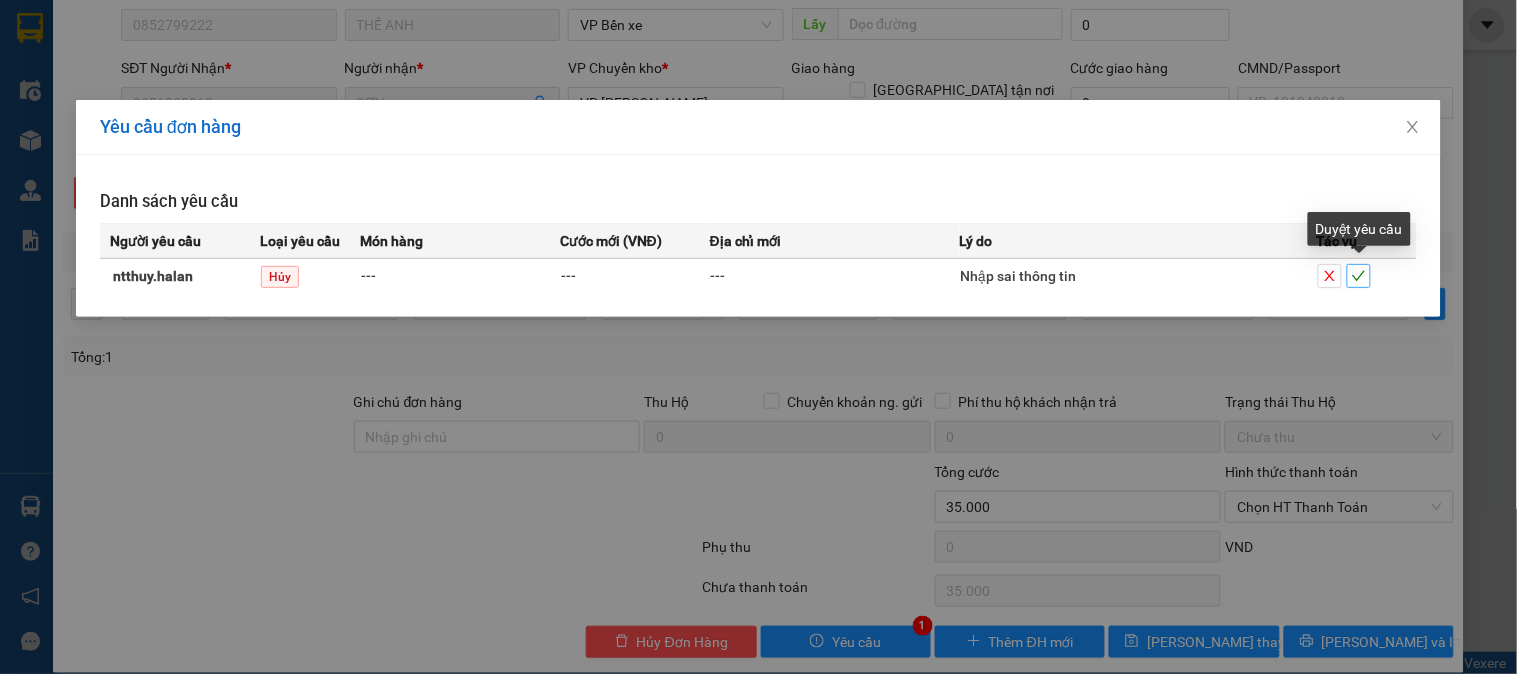 click 